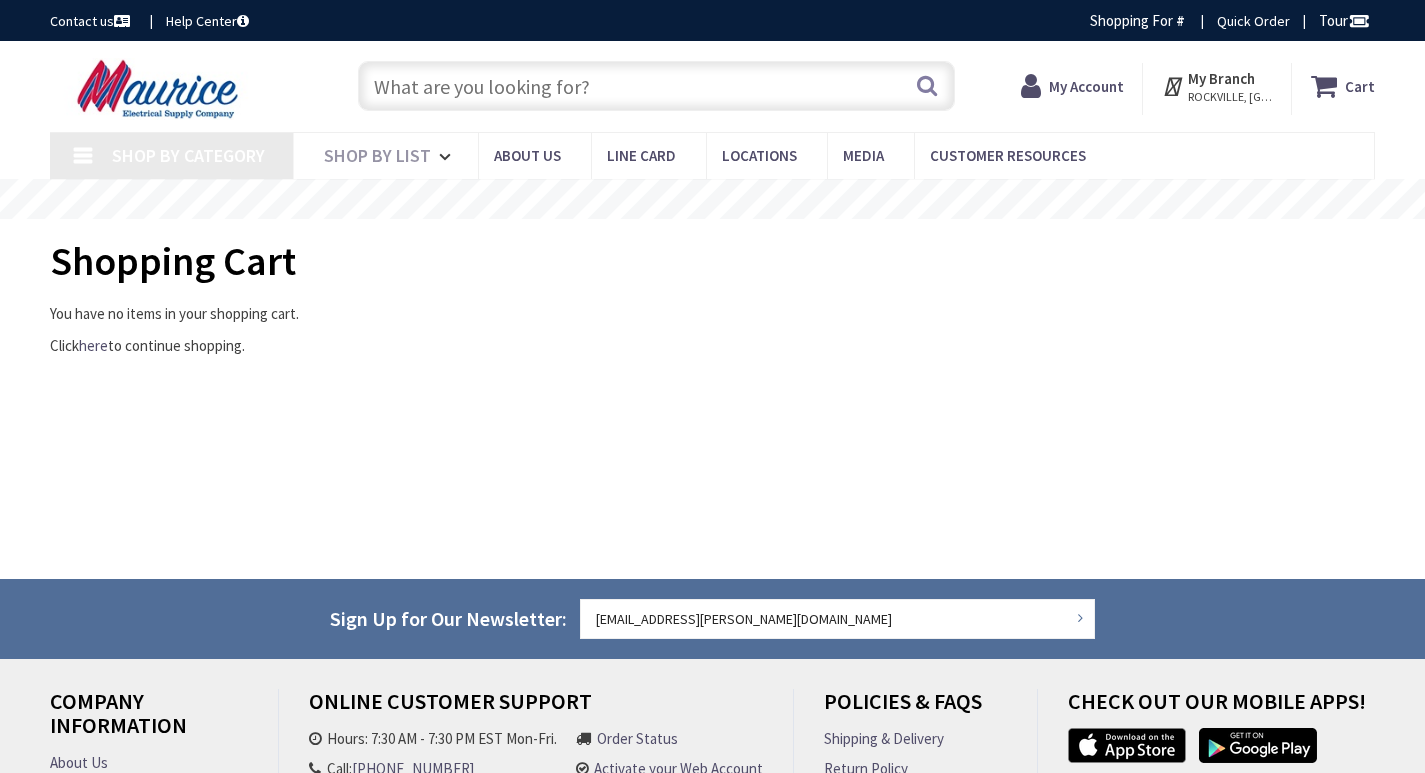 scroll, scrollTop: 0, scrollLeft: 0, axis: both 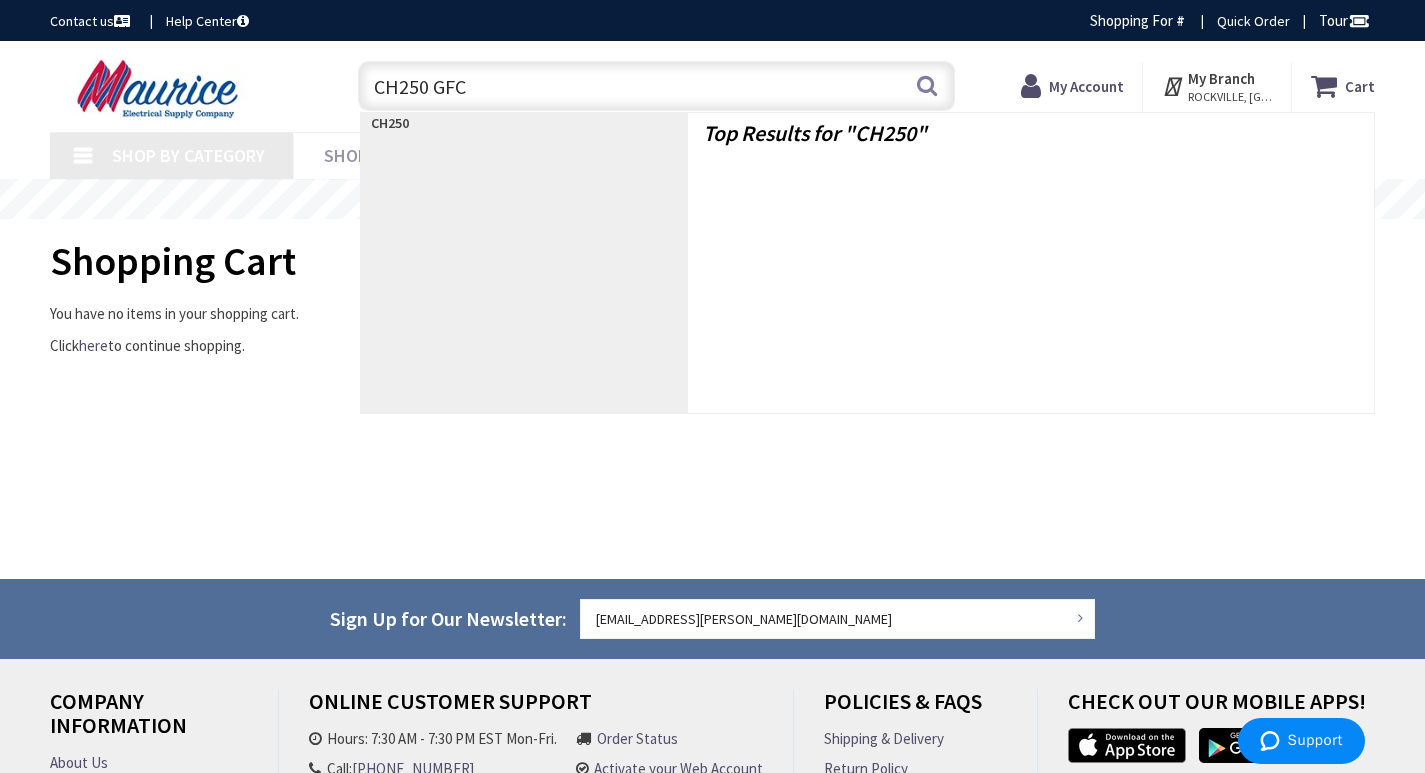type on "CH250 GFCI" 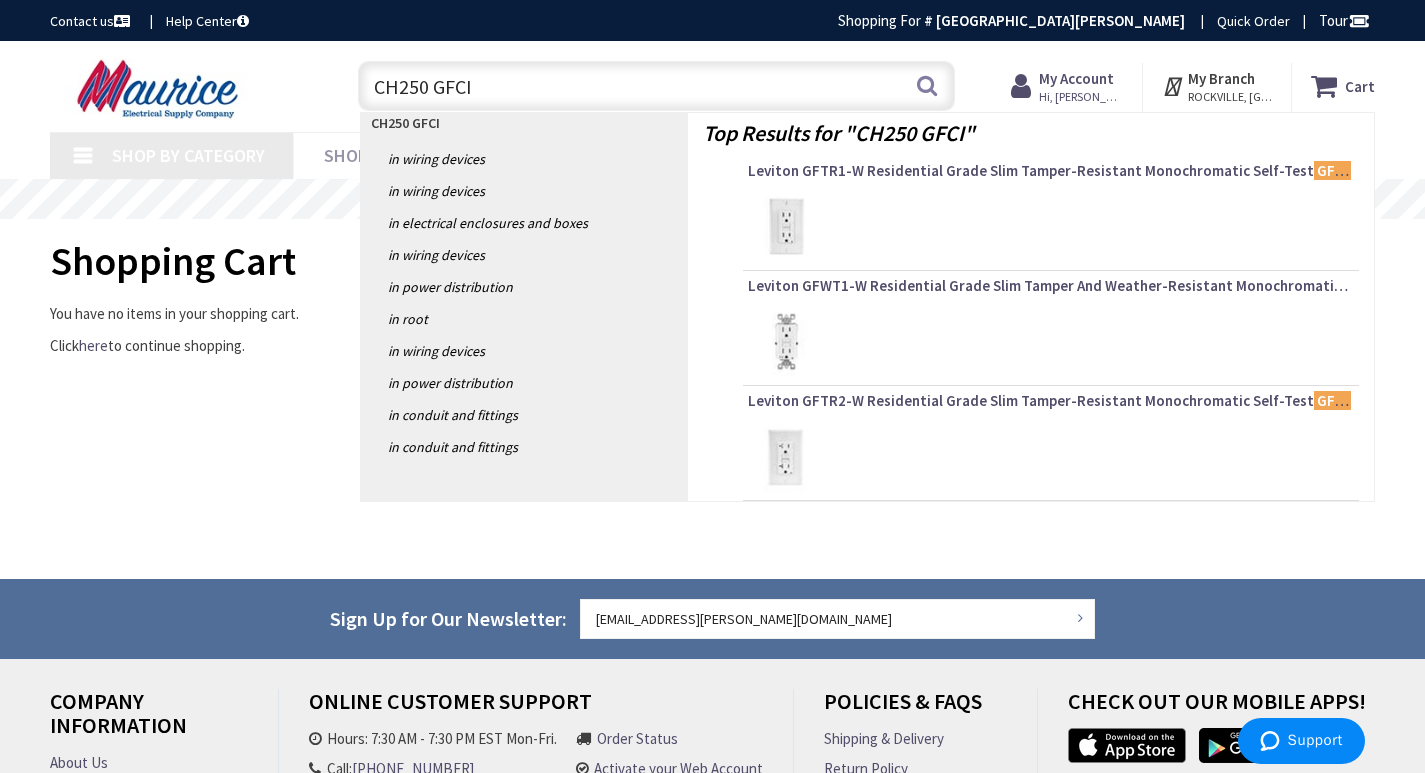 type on "[GEOGRAPHIC_DATA], [STREET_ADDRESS]" 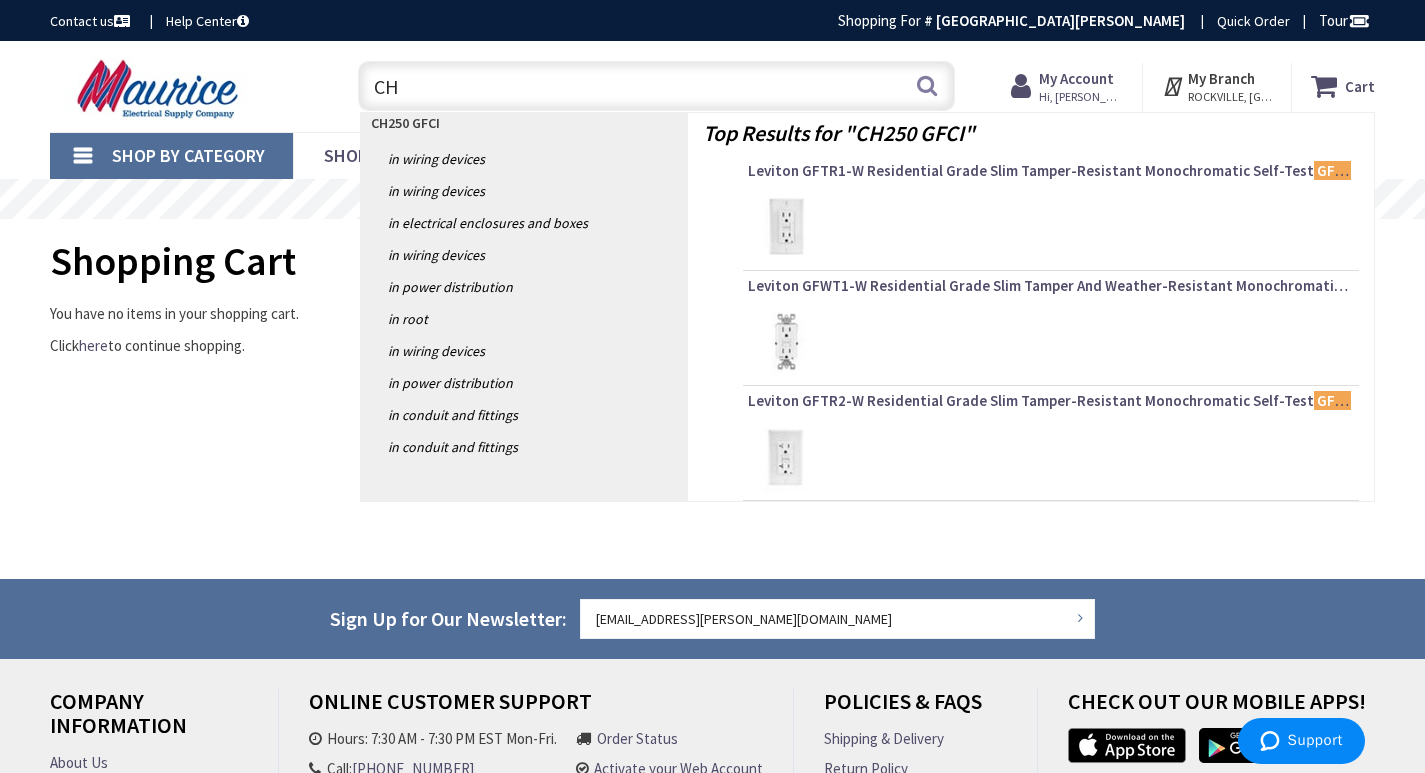 type on "C" 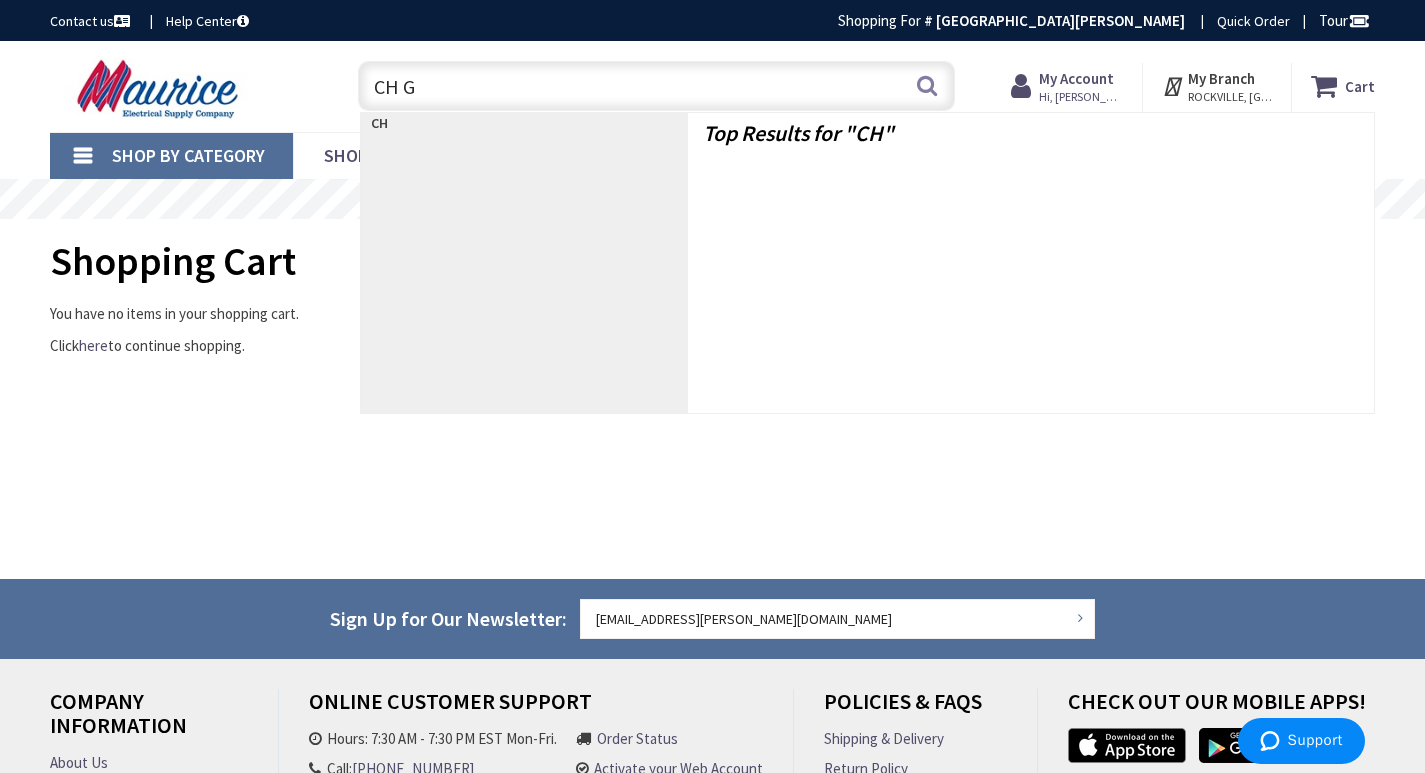 scroll, scrollTop: 0, scrollLeft: 0, axis: both 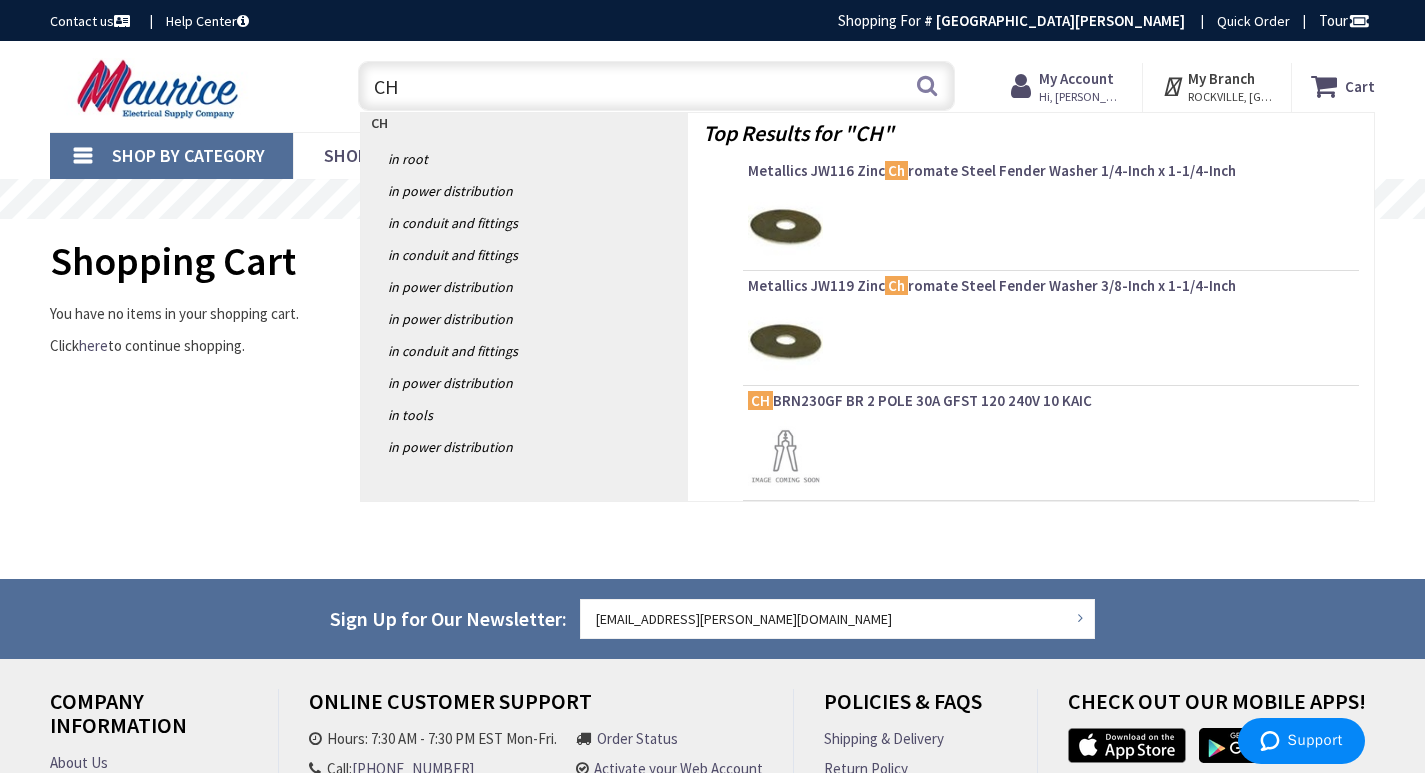 type on "C" 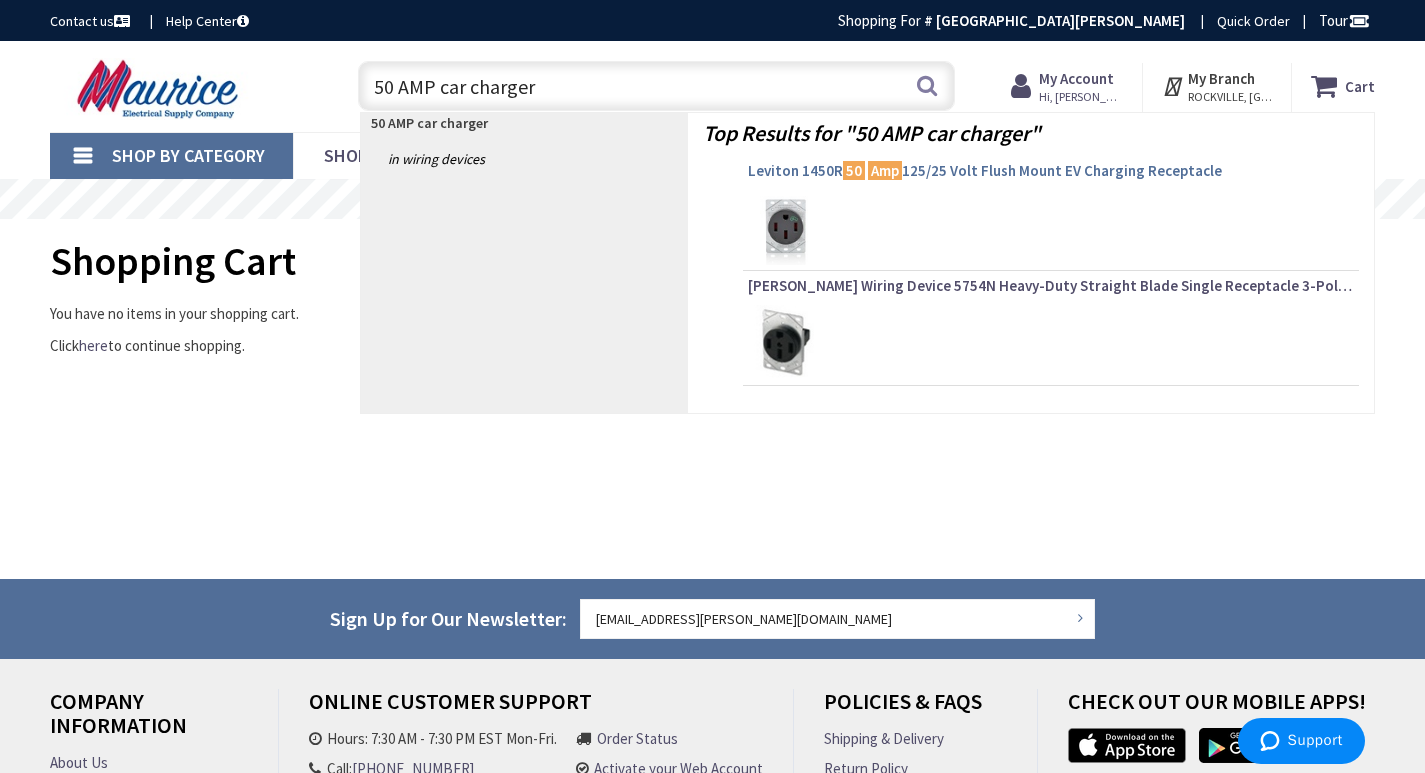 type on "50 AMP car charger" 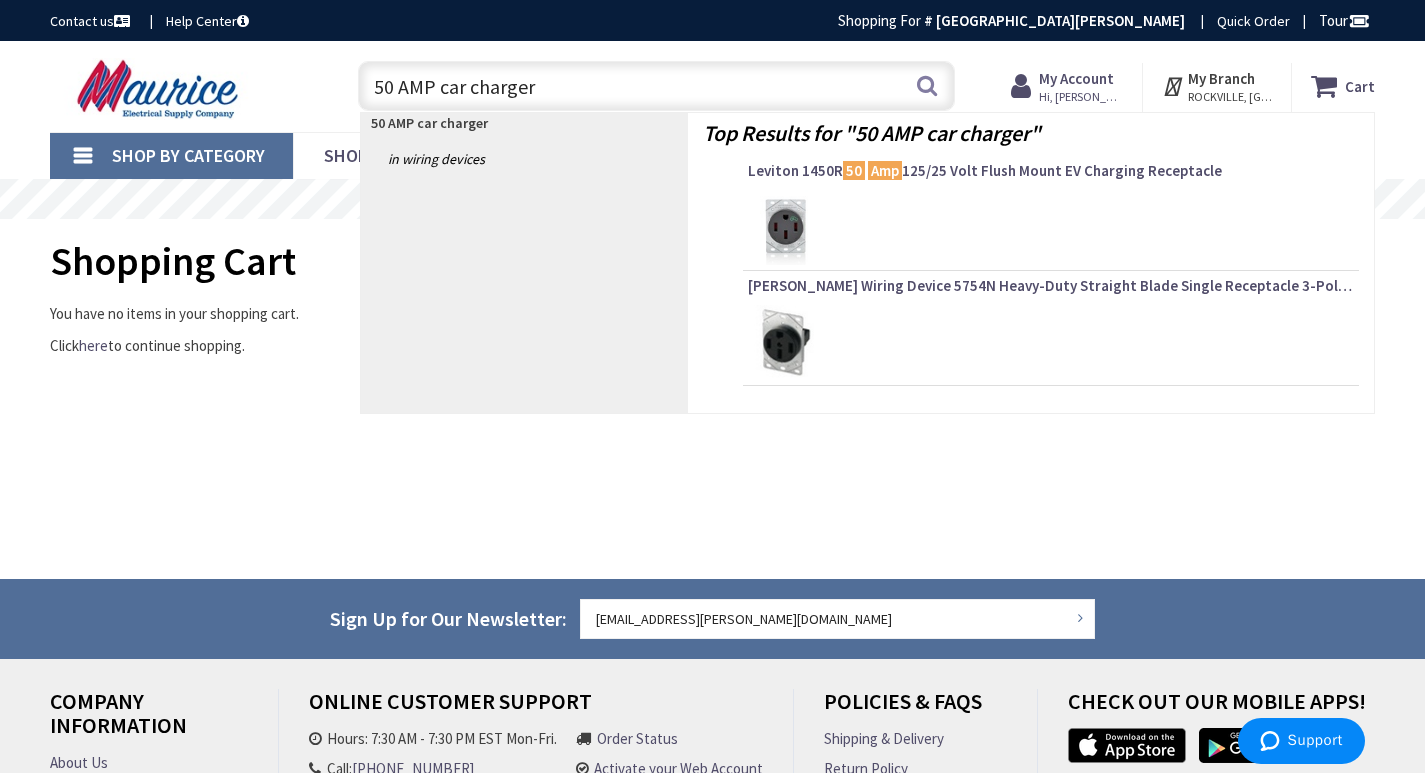 click on "Leviton 1450R  50   Amp  125/25 Volt Flush Mount EV Charging Receptacle" at bounding box center (1051, 171) 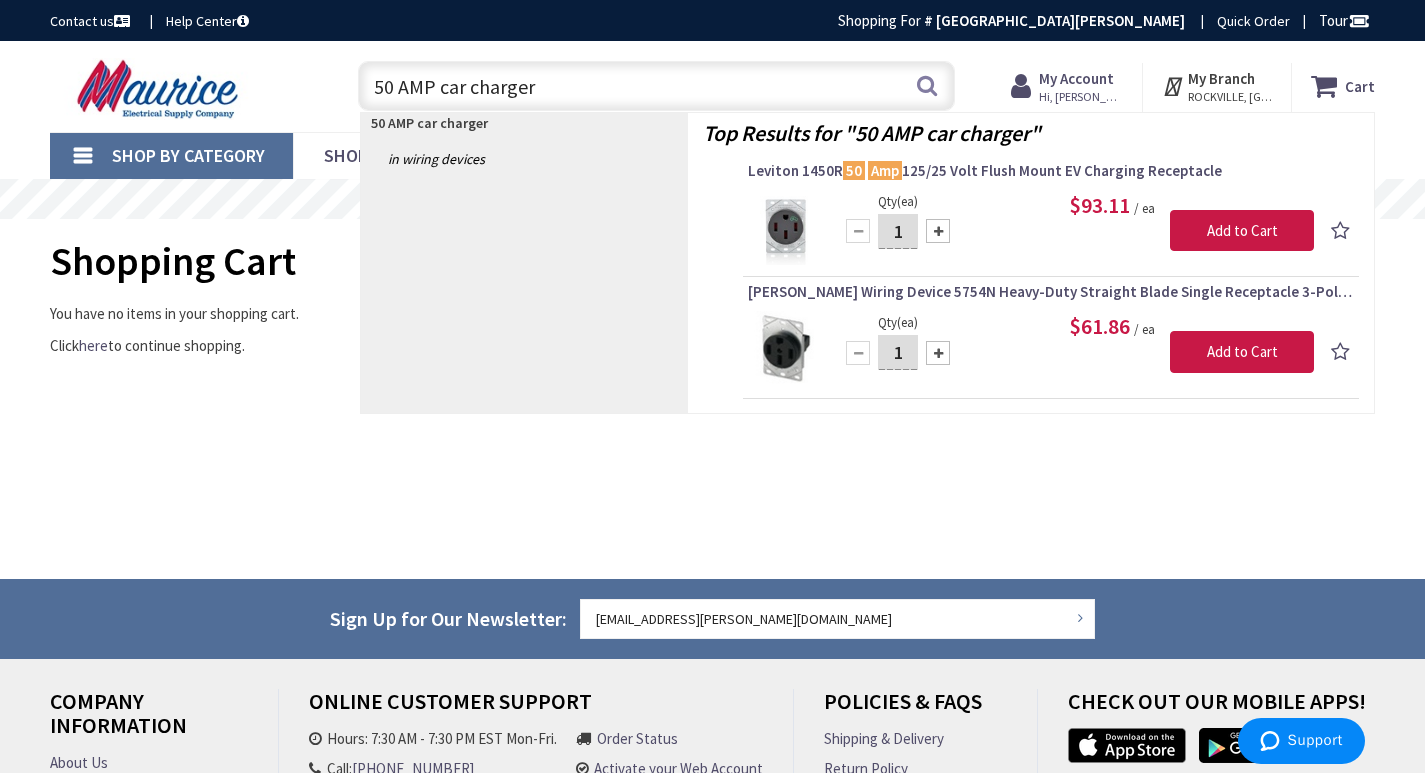 click on "Leviton 1450R  50   Amp  125/25 Volt Flush Mount EV Charging Receptacle" at bounding box center [1051, 171] 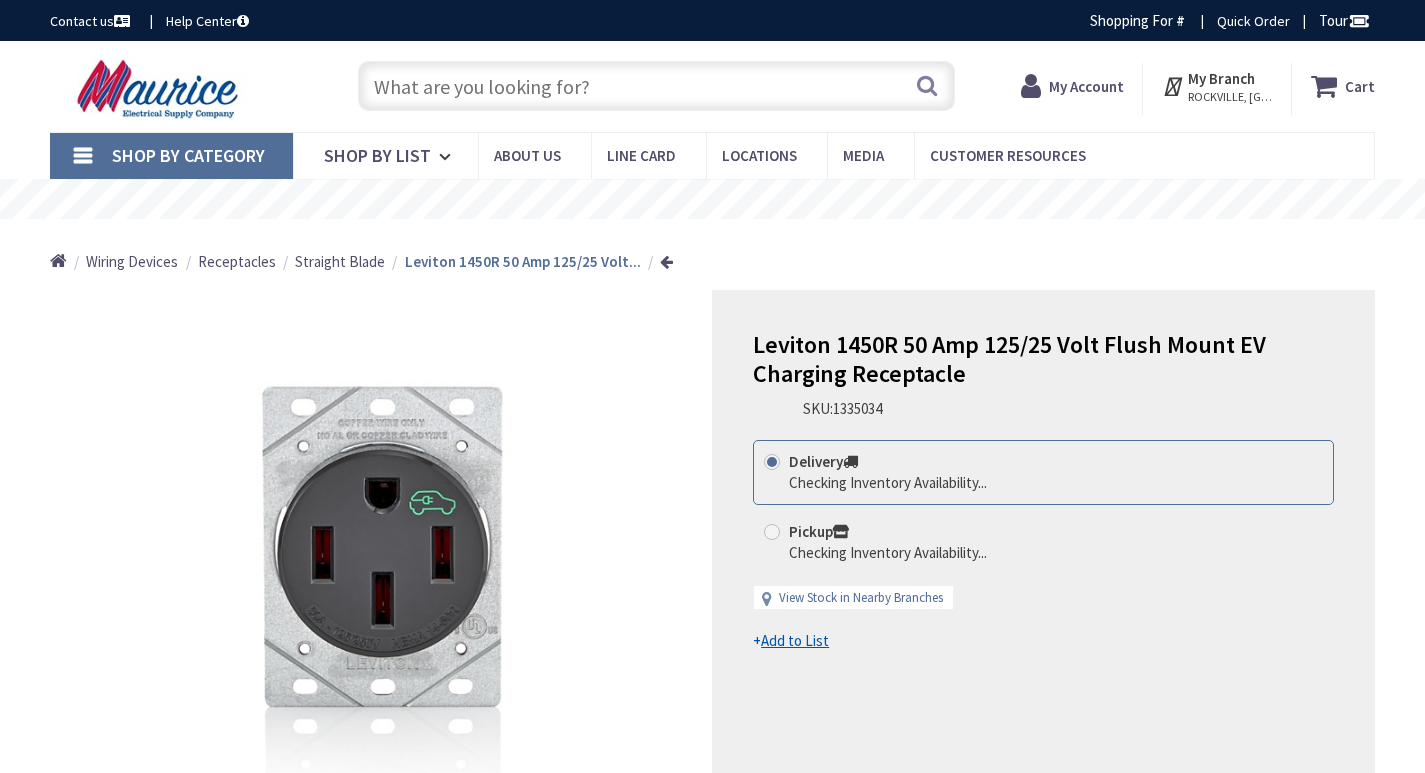 scroll, scrollTop: 0, scrollLeft: 0, axis: both 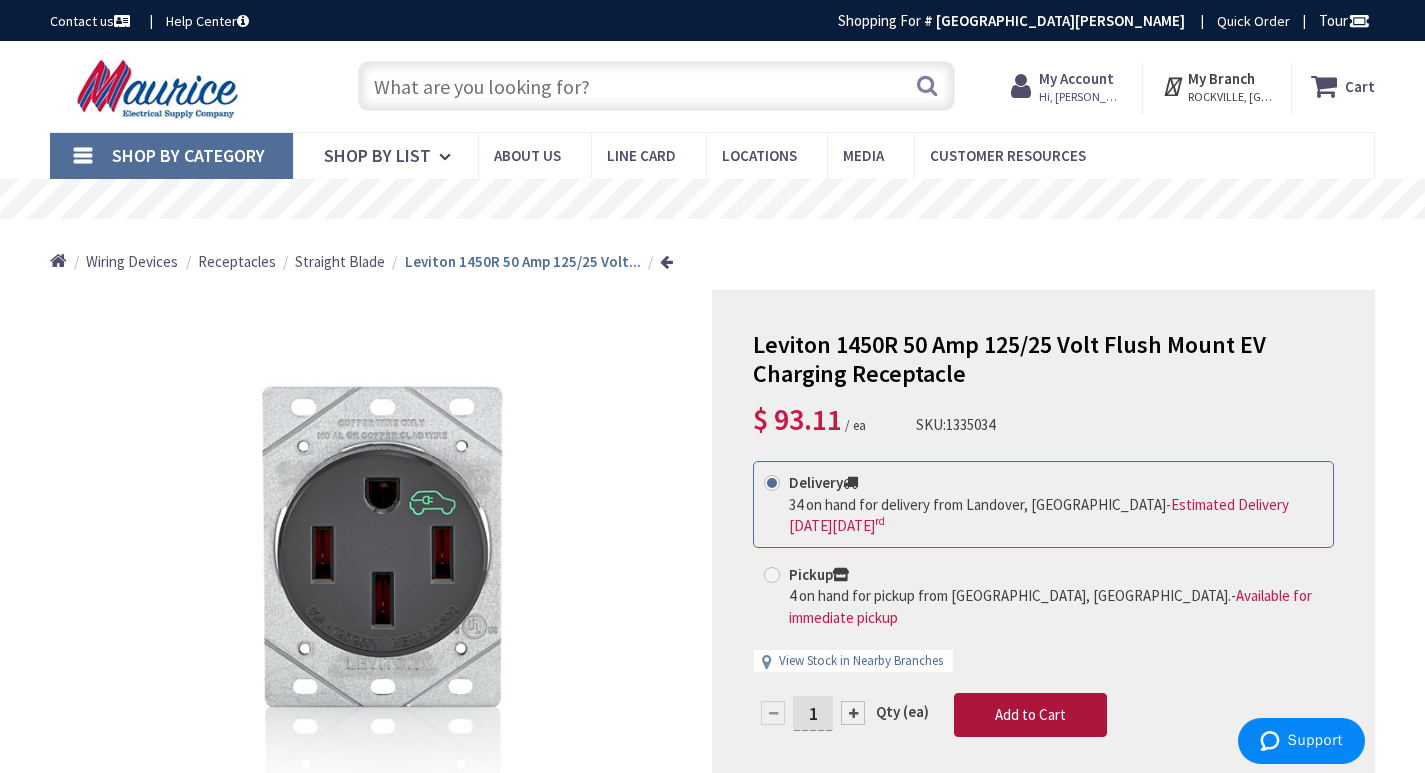 click on "Add to Cart" at bounding box center (1030, 715) 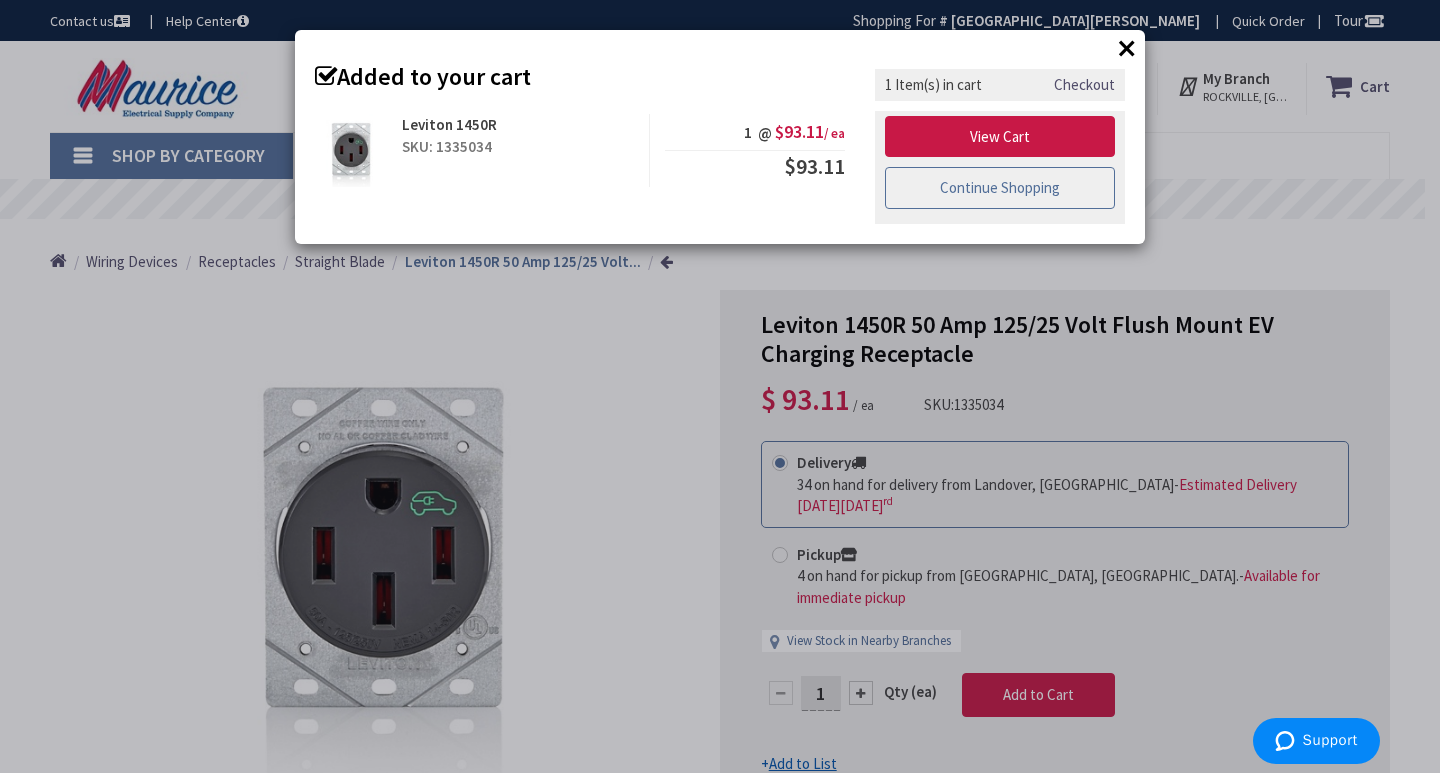 click on "Continue Shopping" at bounding box center [1000, 188] 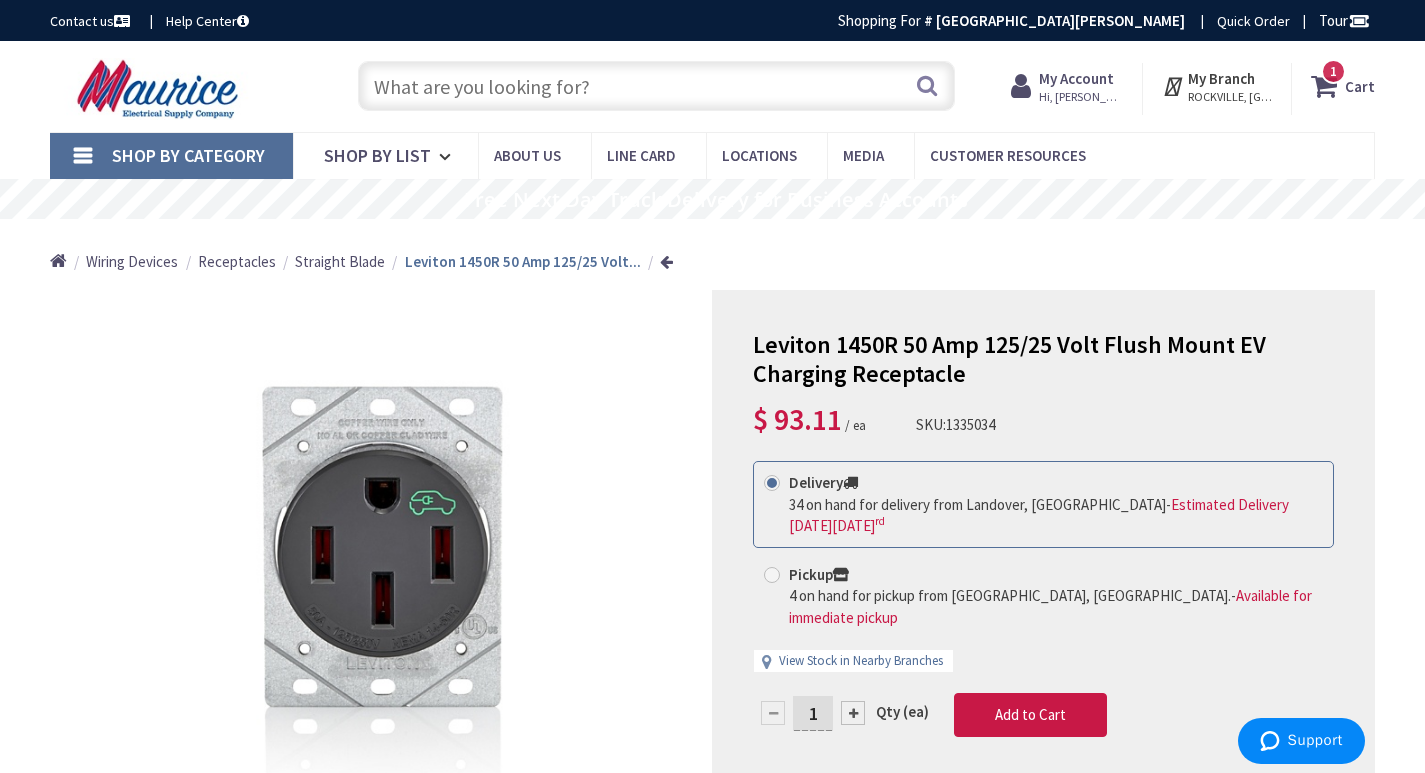 click at bounding box center (656, 86) 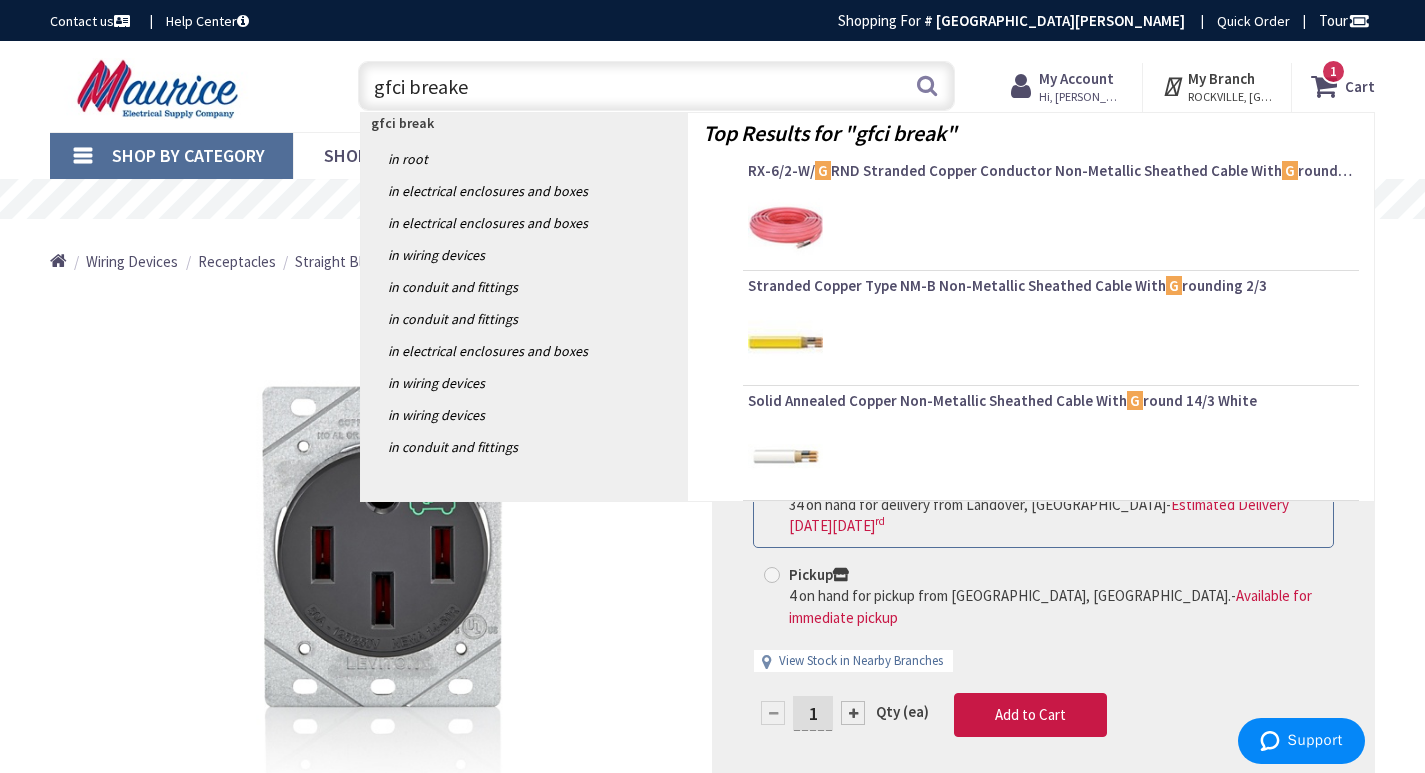 type on "gfci breaker" 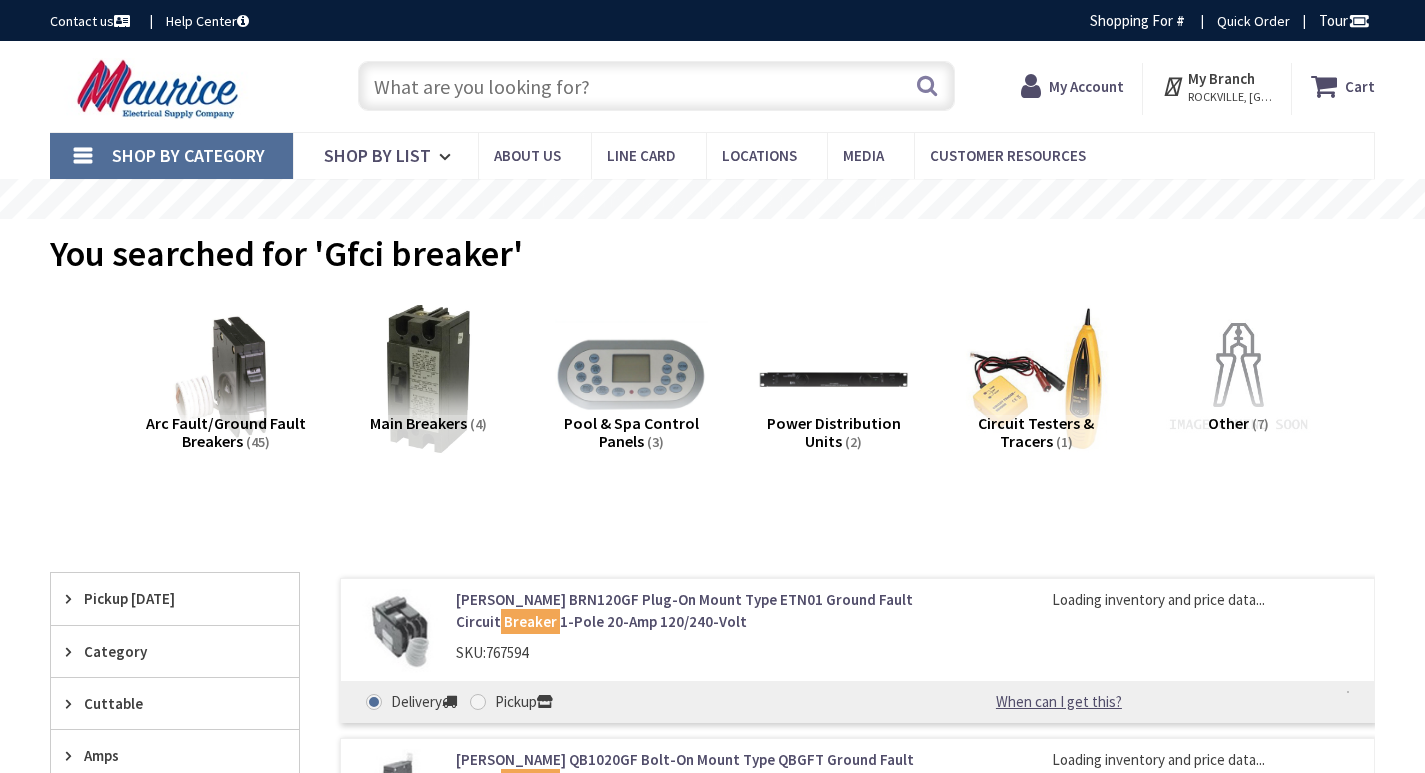 scroll, scrollTop: 0, scrollLeft: 0, axis: both 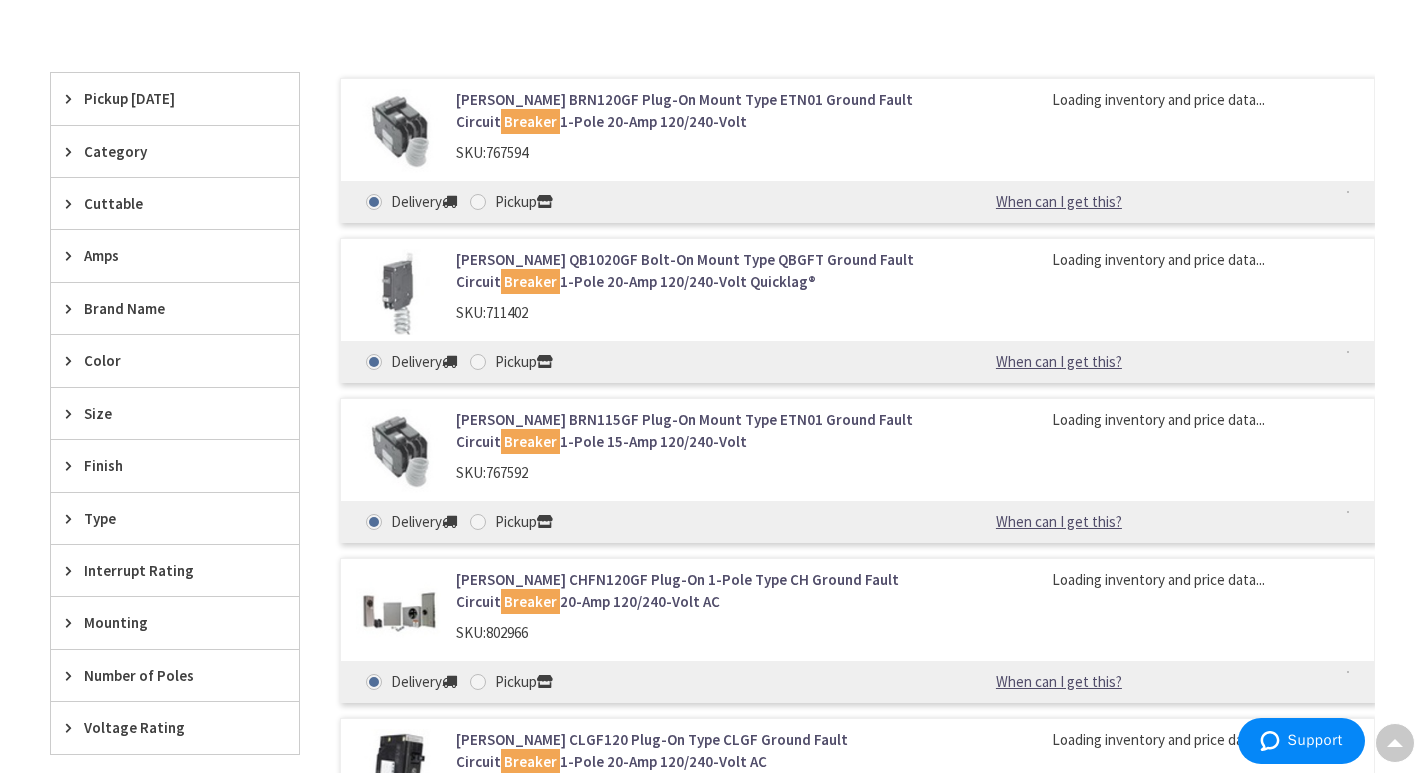 click on "Amps" at bounding box center (165, 255) 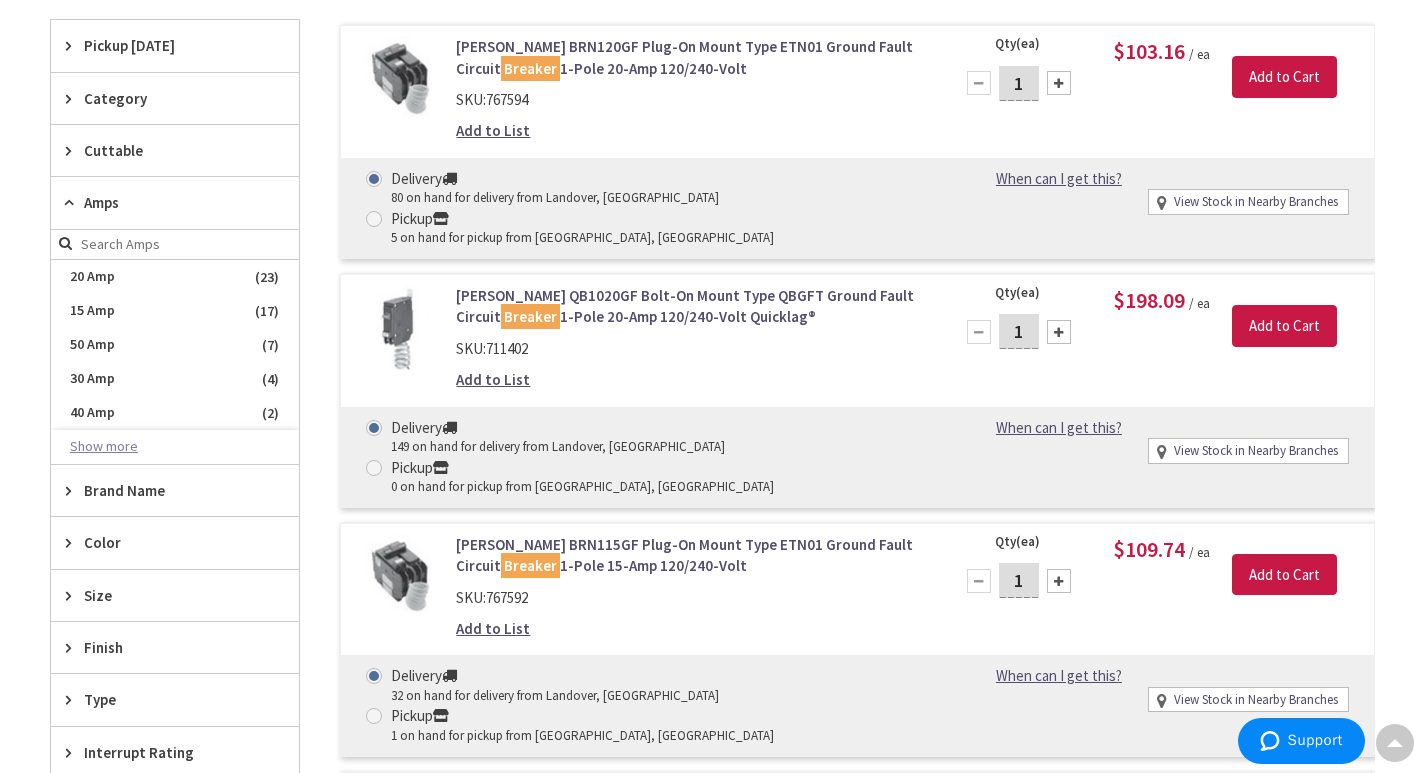 scroll, scrollTop: 600, scrollLeft: 0, axis: vertical 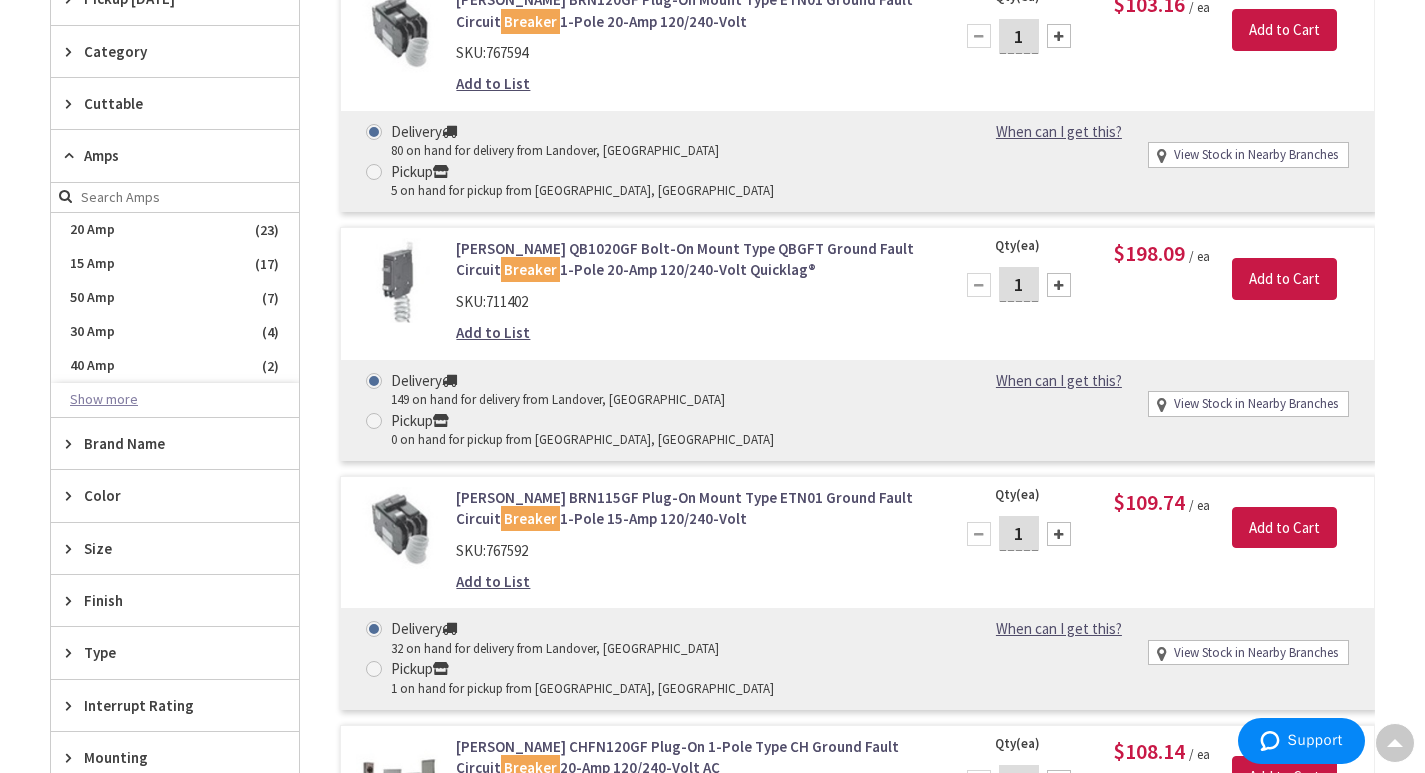 click on "Show more" at bounding box center [175, 400] 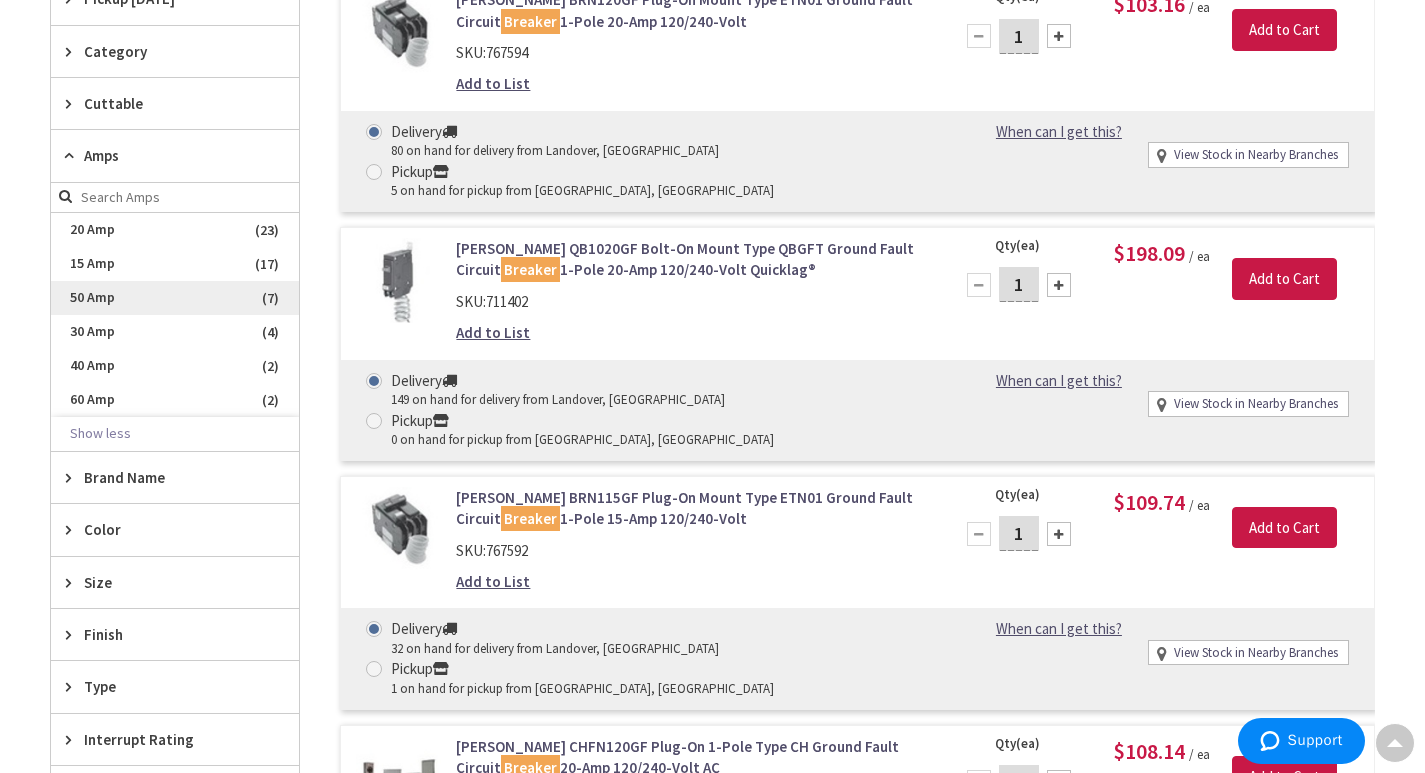 click on "50 Amp" at bounding box center [175, 298] 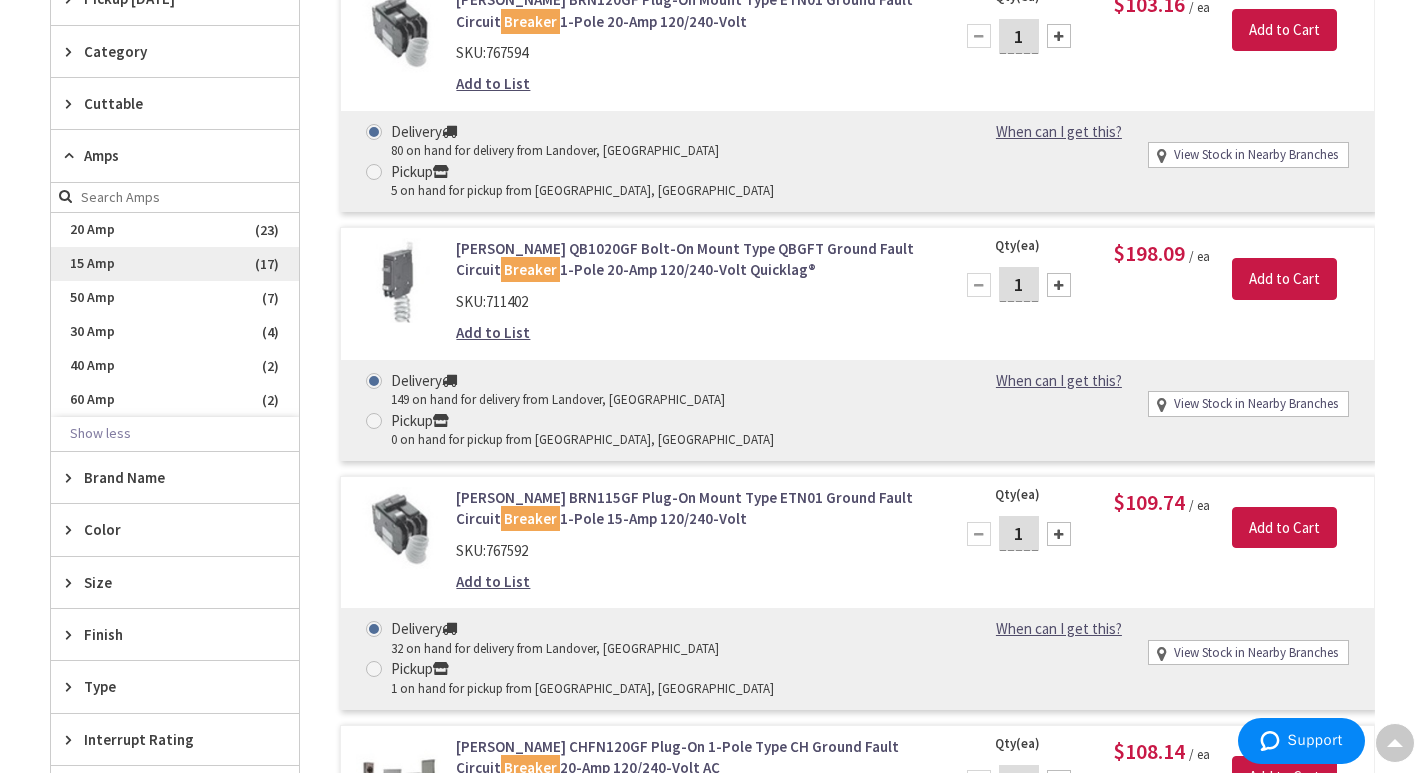 click on "15 Amp" at bounding box center [175, 264] 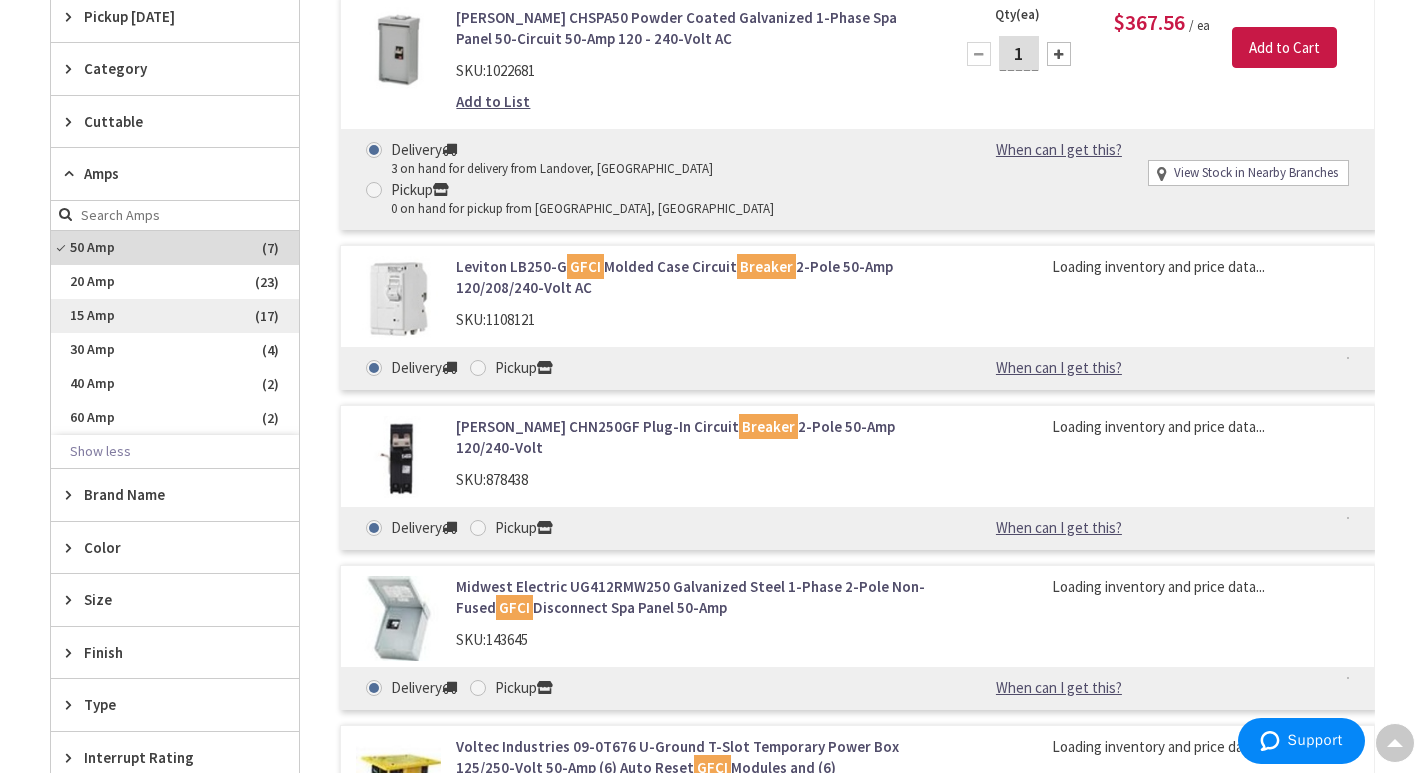 scroll, scrollTop: 618, scrollLeft: 0, axis: vertical 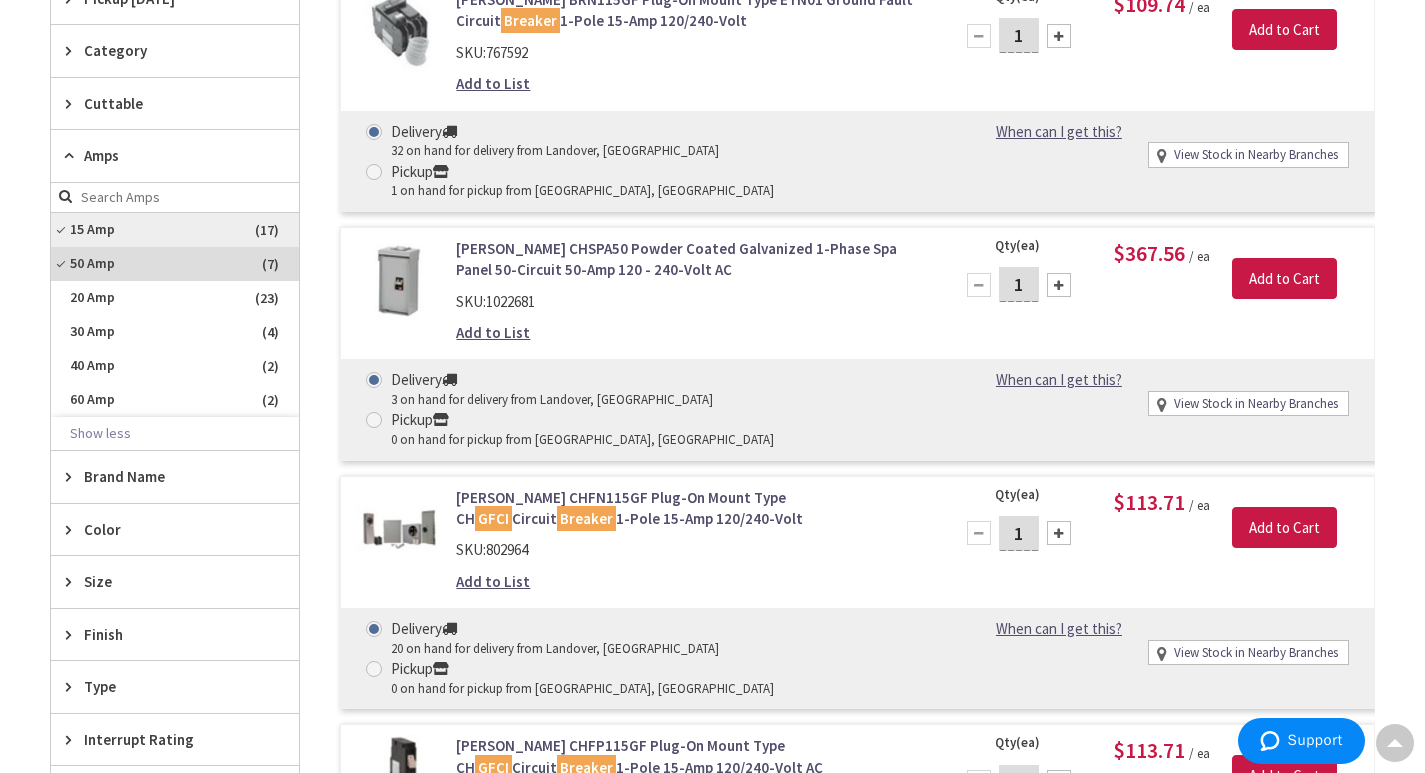click on "15 Amp" at bounding box center (175, 230) 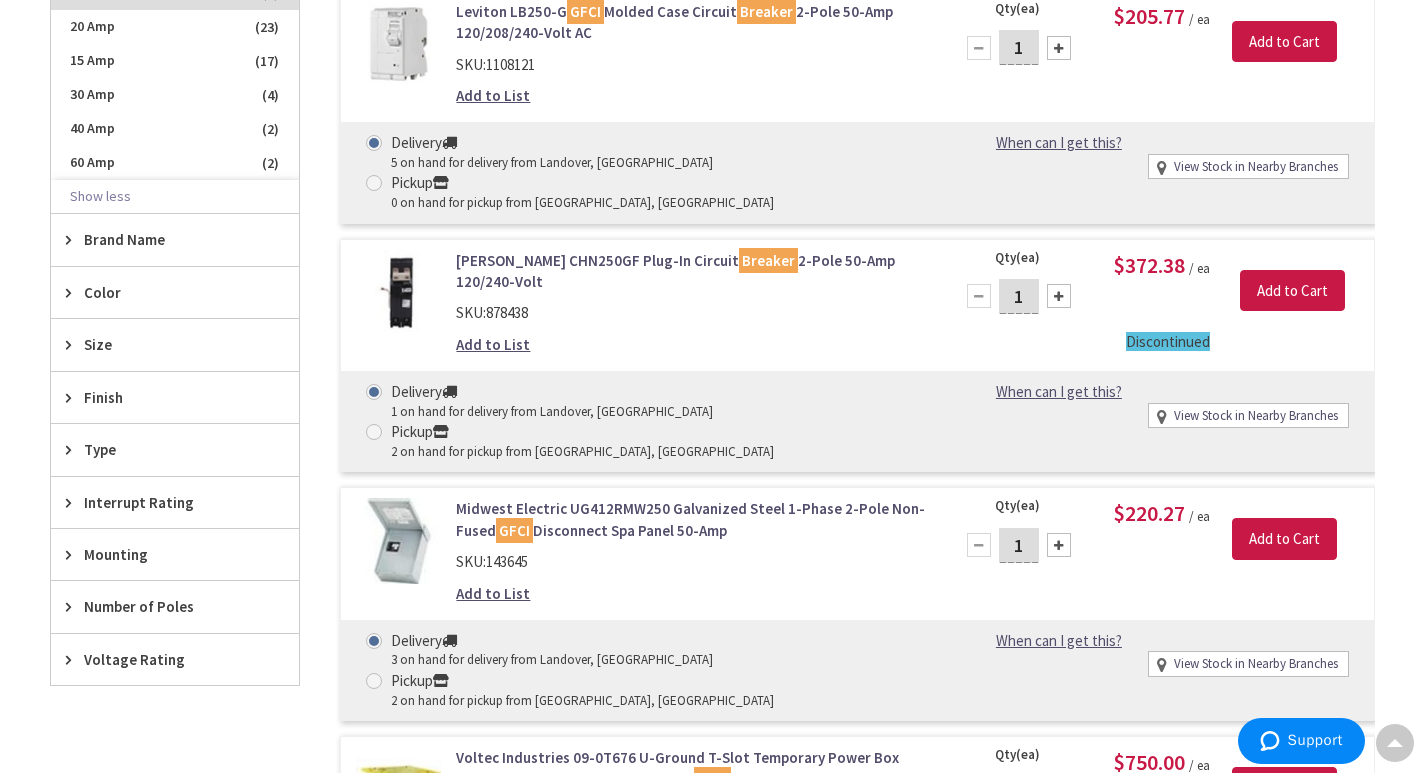 scroll, scrollTop: 900, scrollLeft: 0, axis: vertical 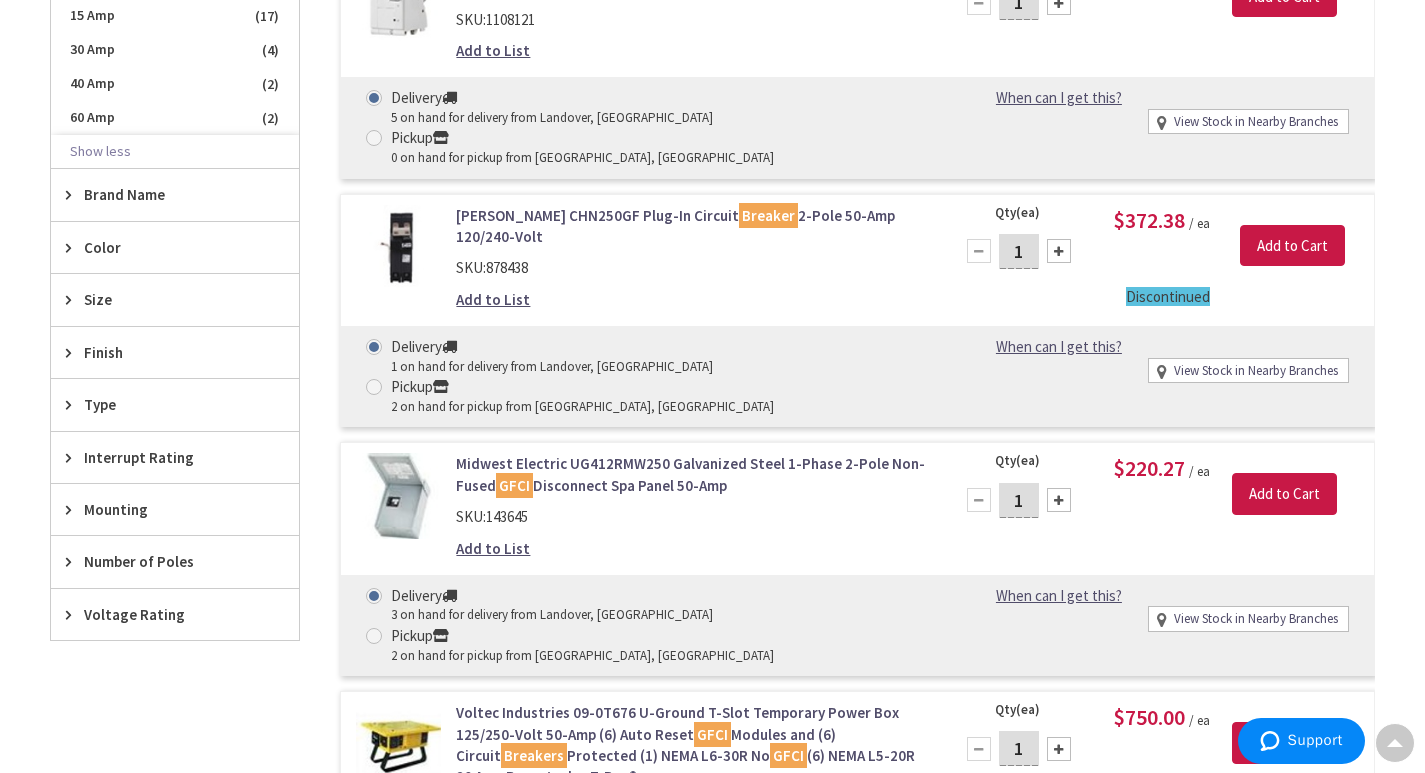 click on "Eaton CHN250GF Plug-In Circuit  Breaker  2-Pole 50-Amp 120/240-Volt" at bounding box center [692, 226] 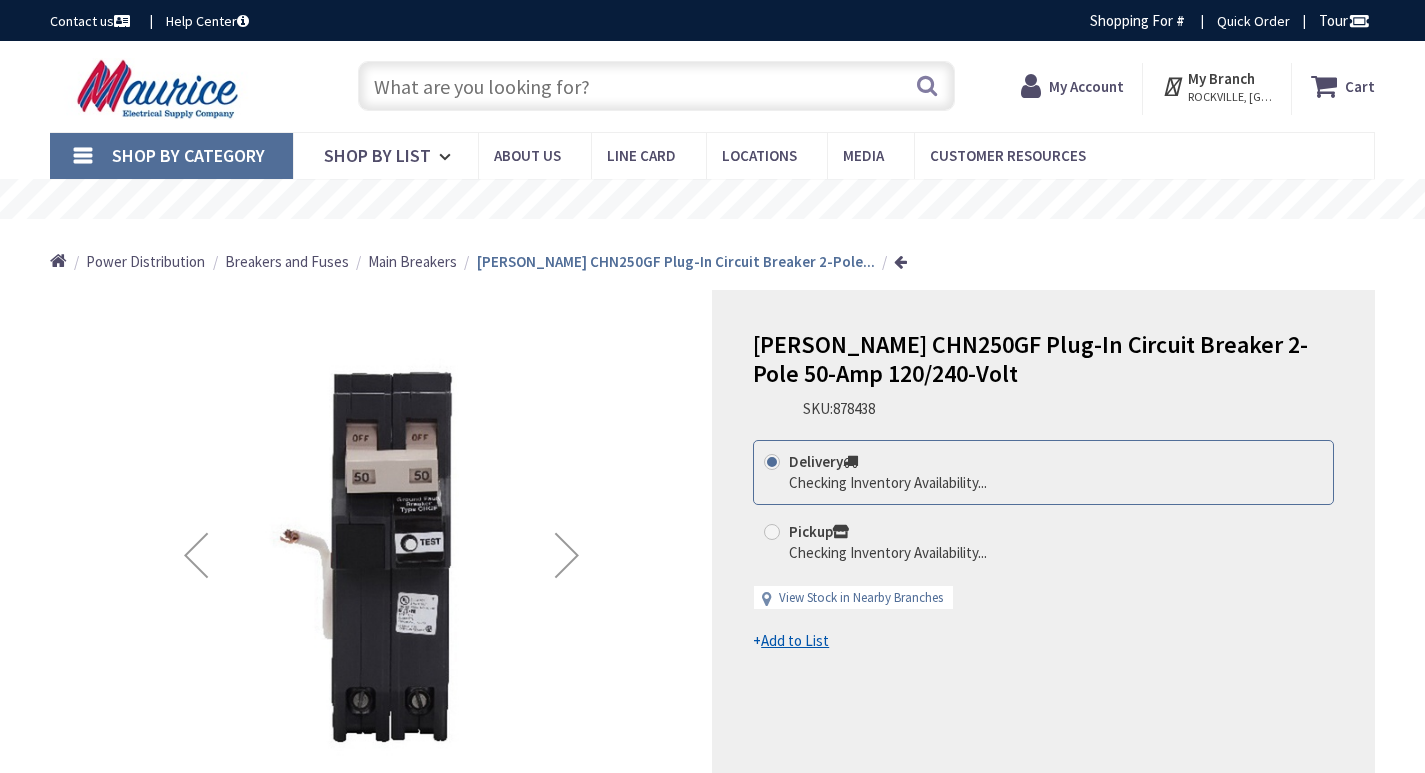 scroll, scrollTop: 0, scrollLeft: 0, axis: both 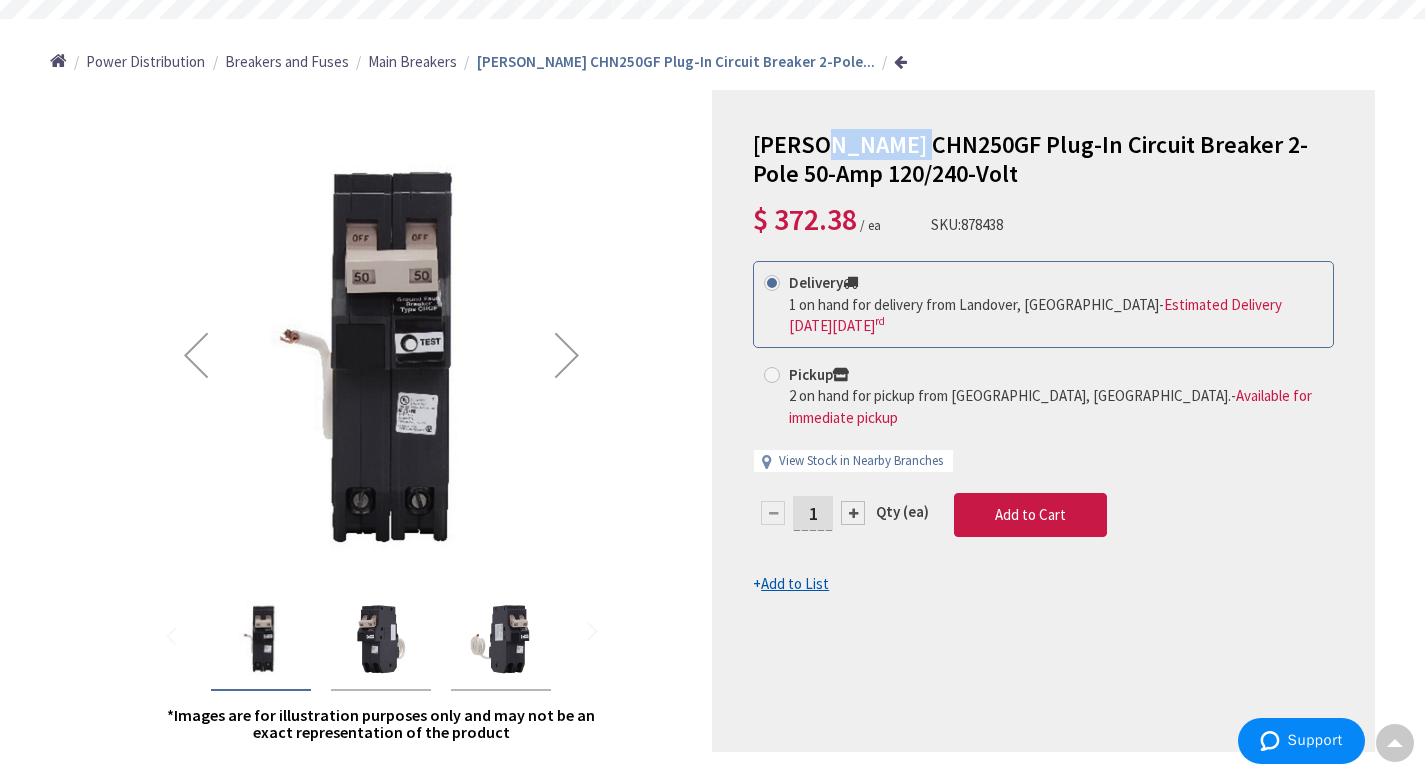 drag, startPoint x: 818, startPoint y: 125, endPoint x: 926, endPoint y: 129, distance: 108.07405 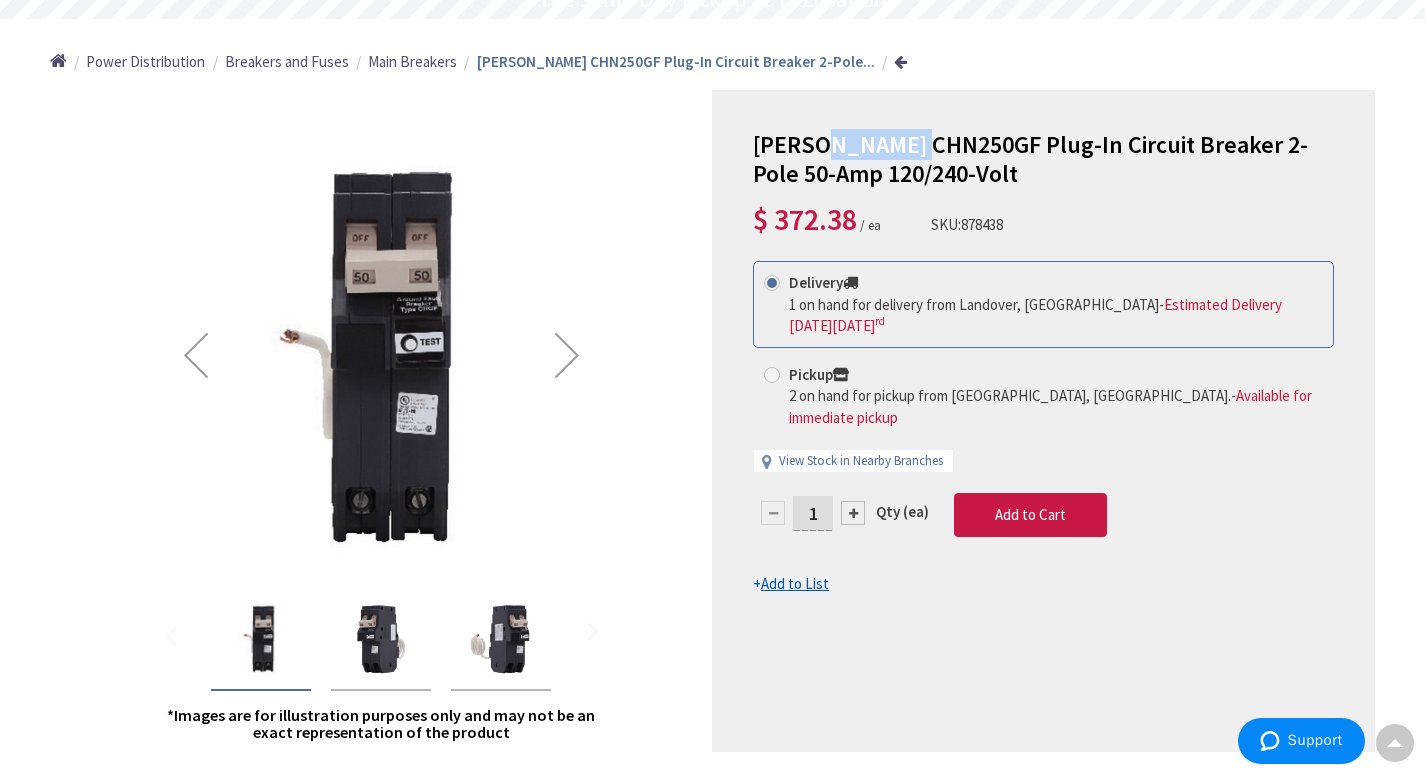 copy on "CHN250GF" 